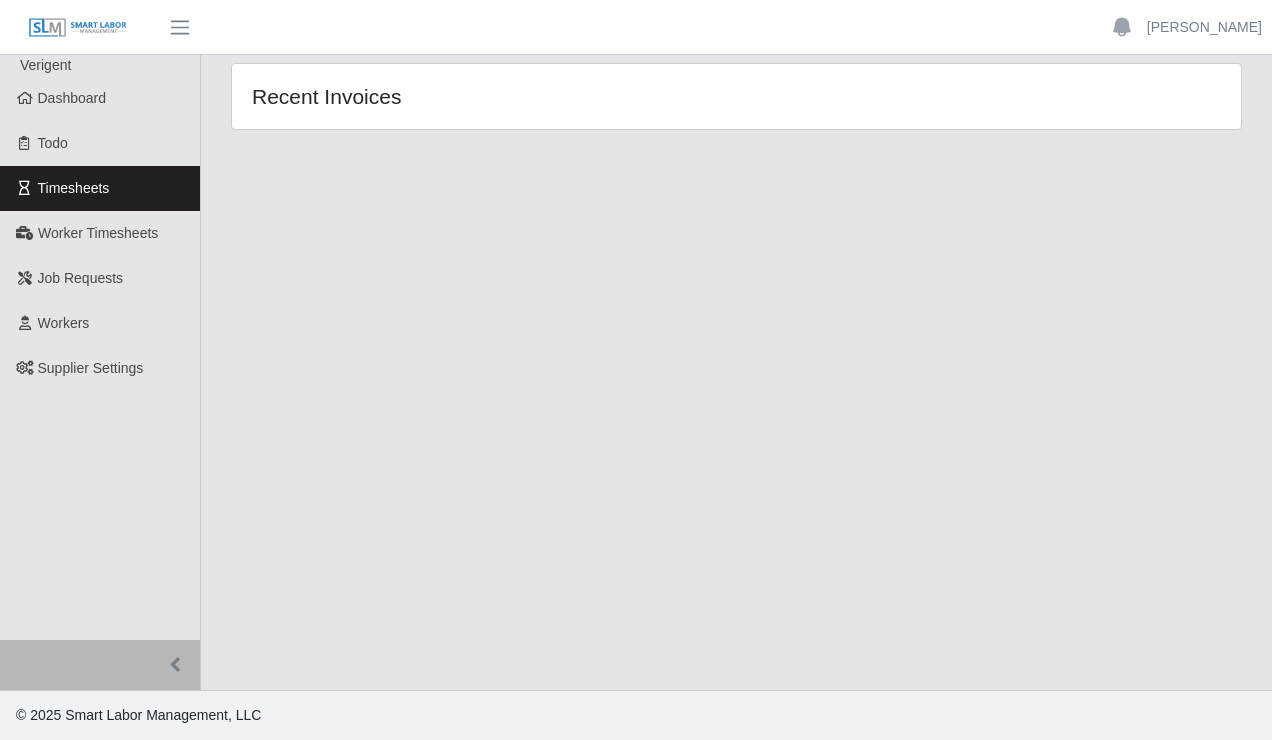 scroll, scrollTop: 0, scrollLeft: 0, axis: both 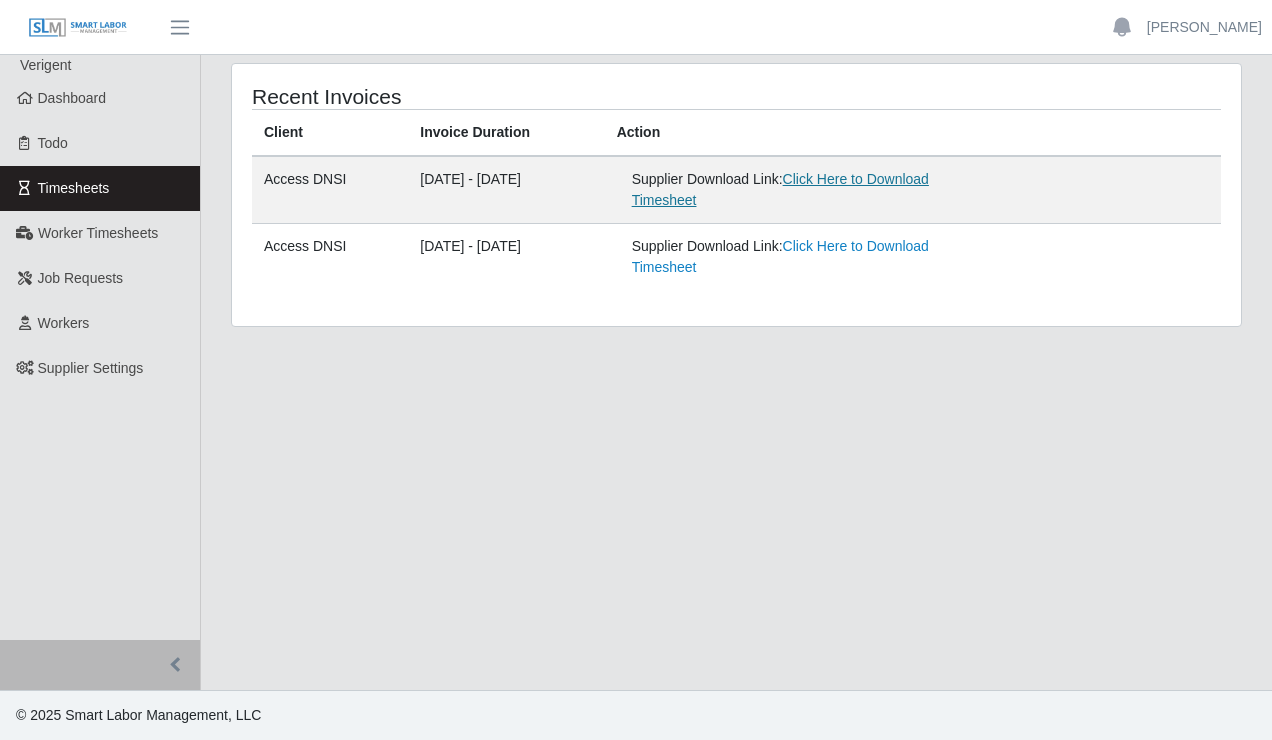 click on "Click Here to Download Timesheet" at bounding box center (780, 189) 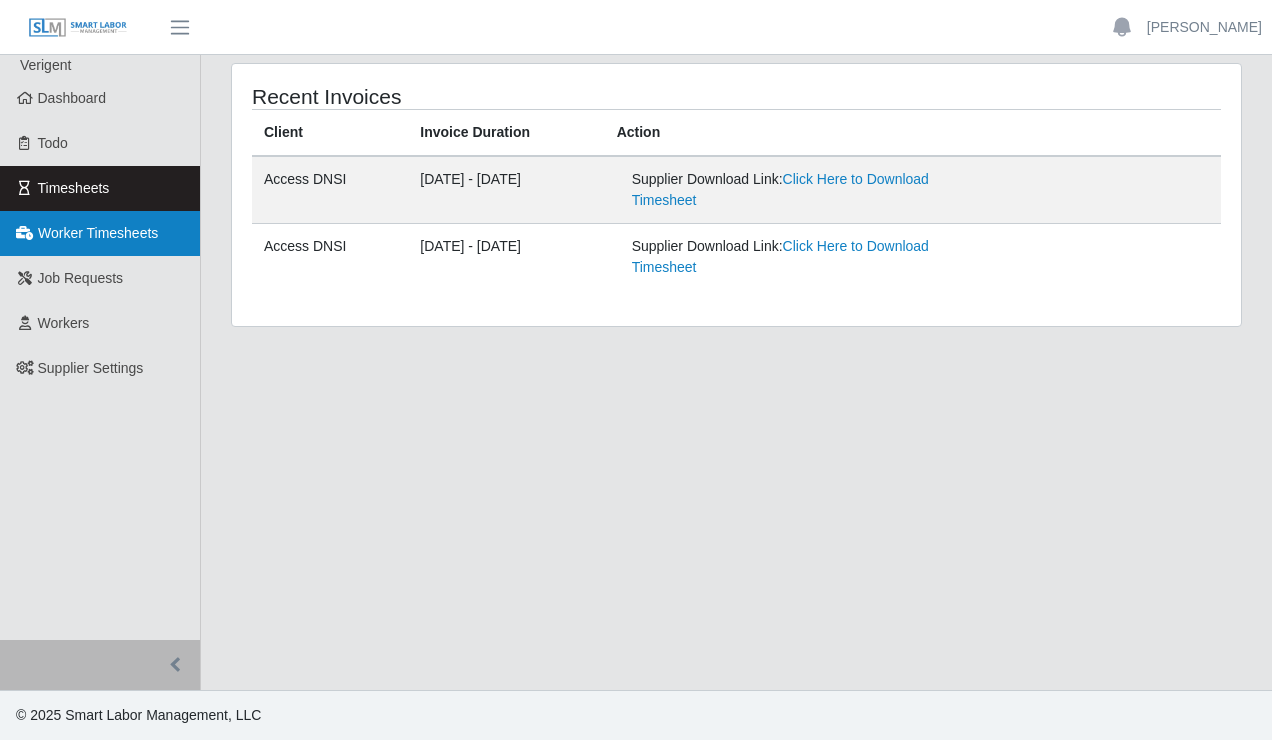 click on "Worker Timesheets" at bounding box center [98, 233] 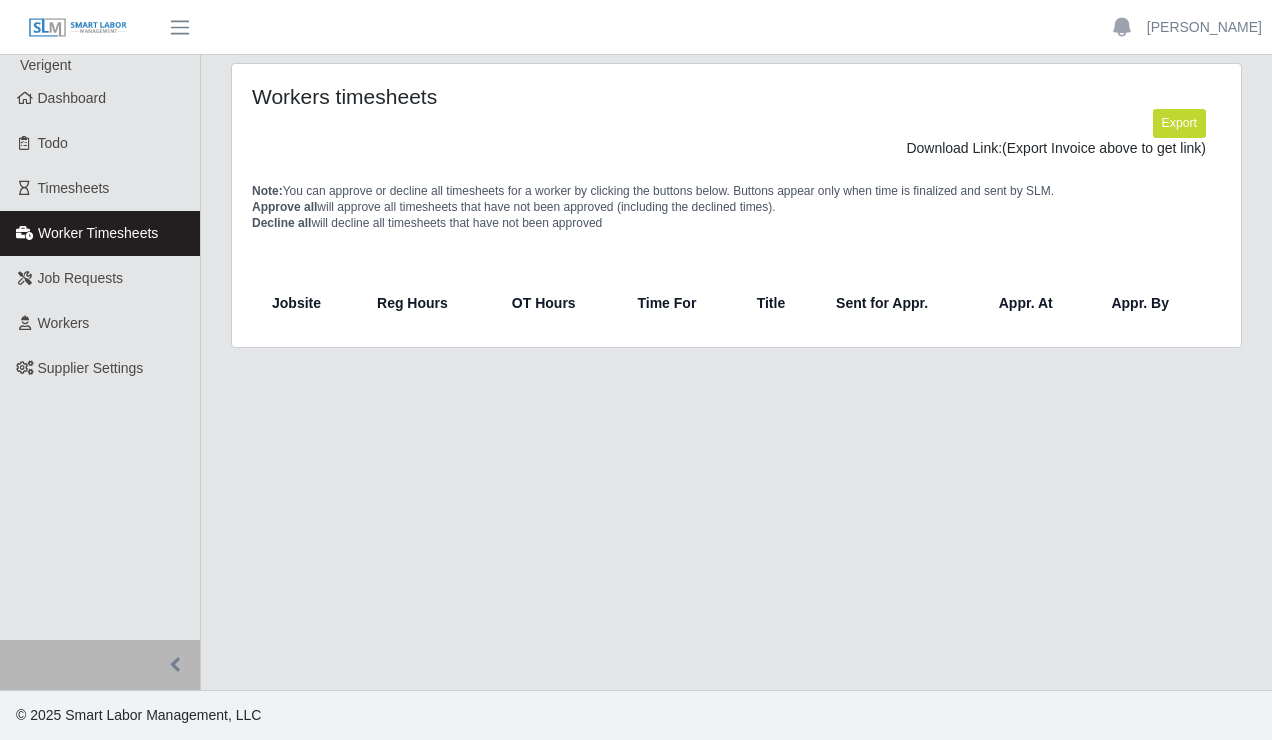 scroll, scrollTop: 0, scrollLeft: 0, axis: both 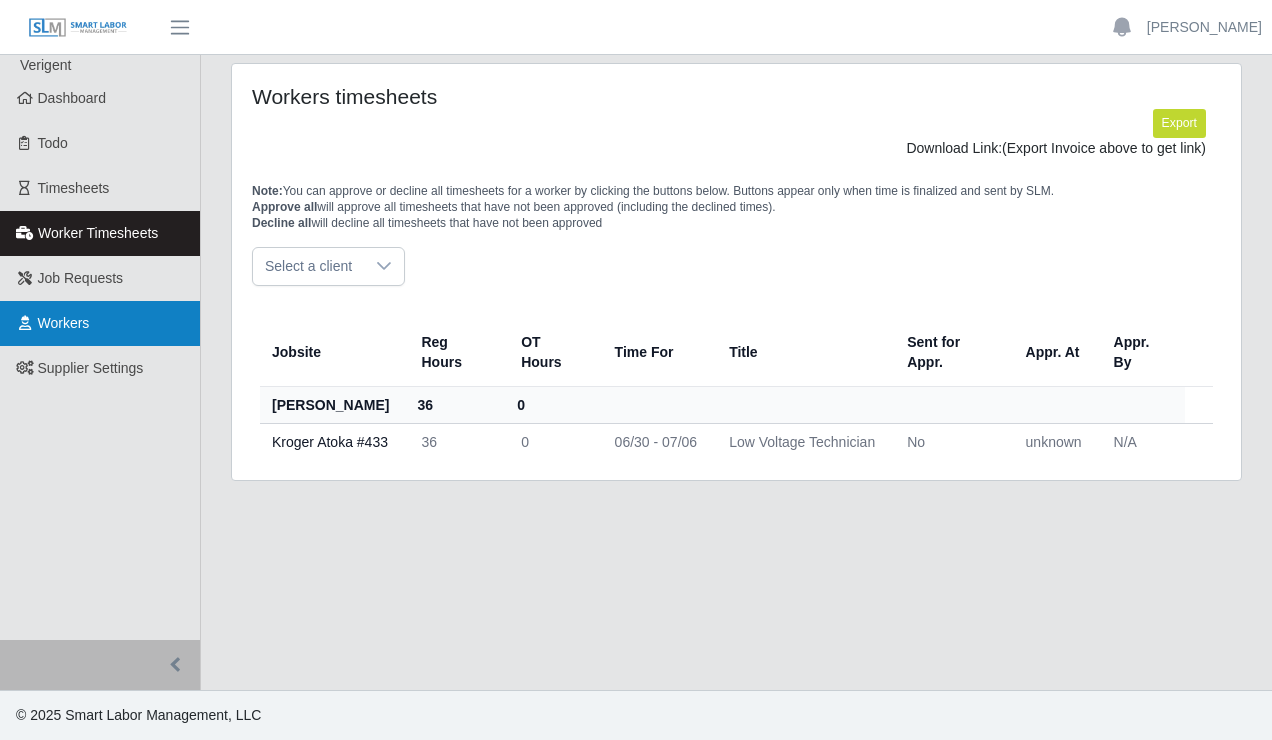 click on "Workers" at bounding box center (64, 323) 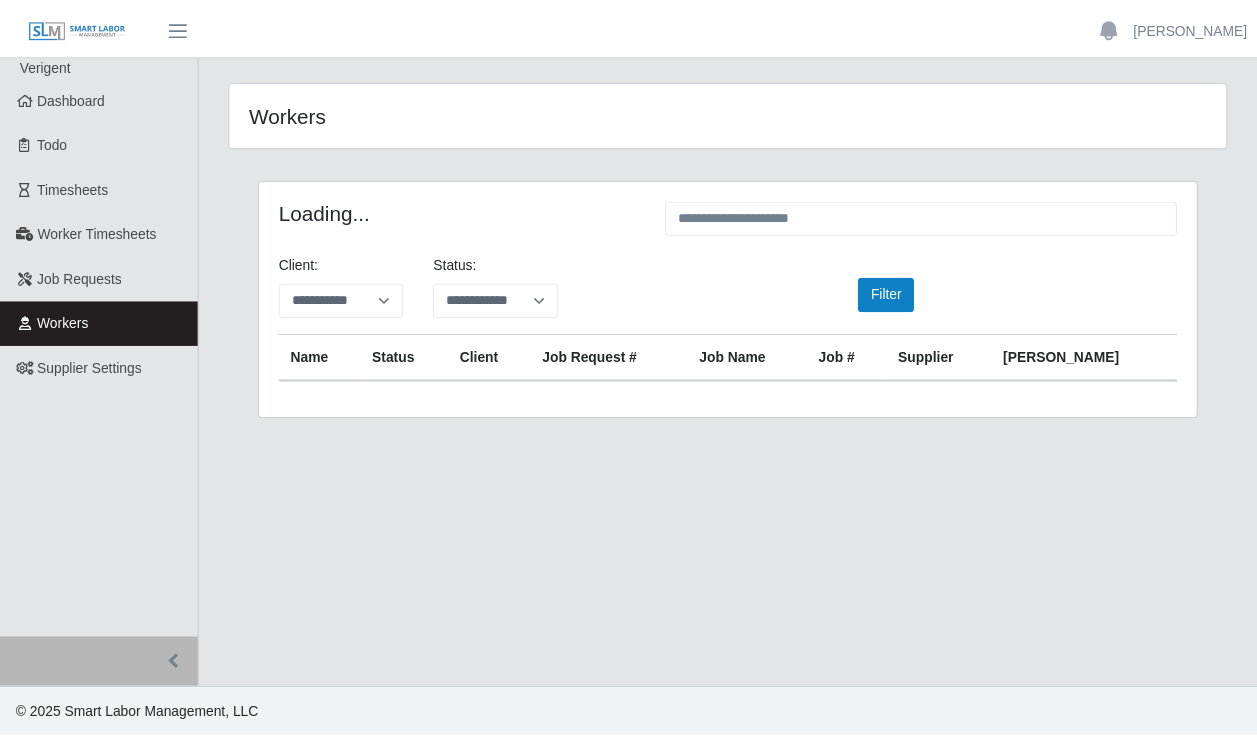 scroll, scrollTop: 0, scrollLeft: 0, axis: both 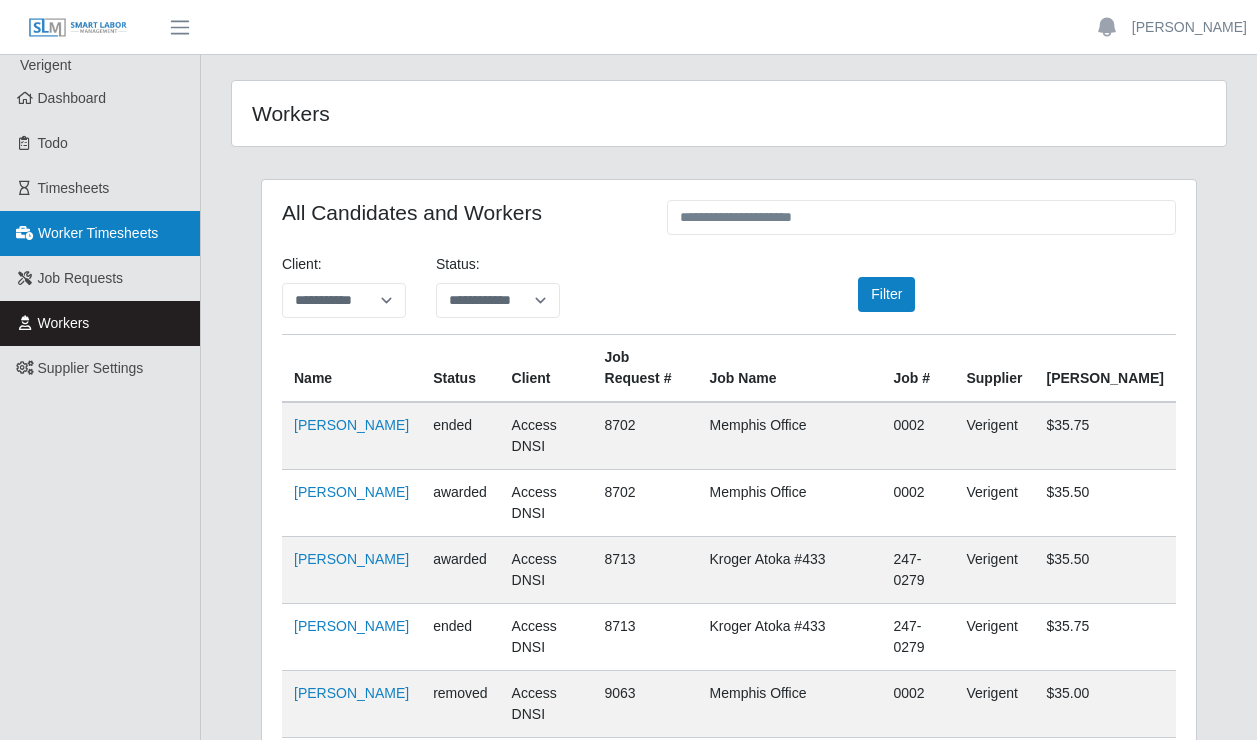 click on "Worker Timesheets" at bounding box center [98, 233] 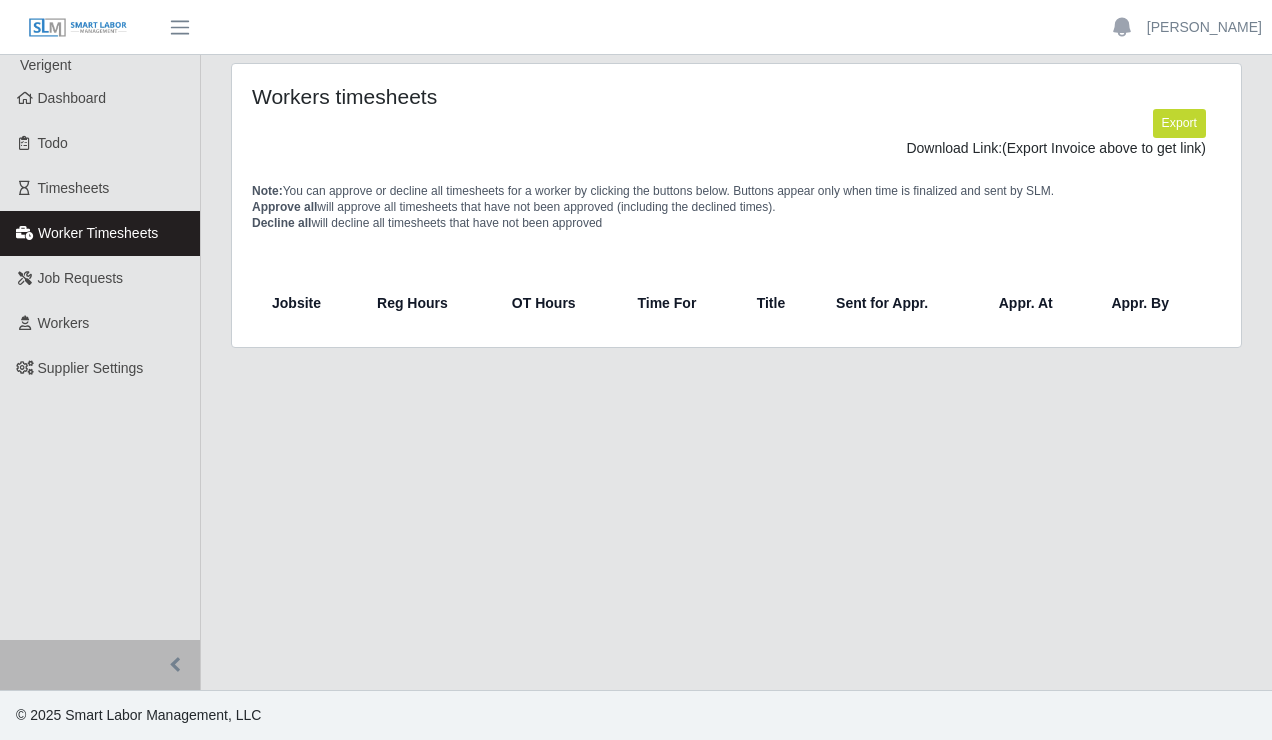 scroll, scrollTop: 0, scrollLeft: 0, axis: both 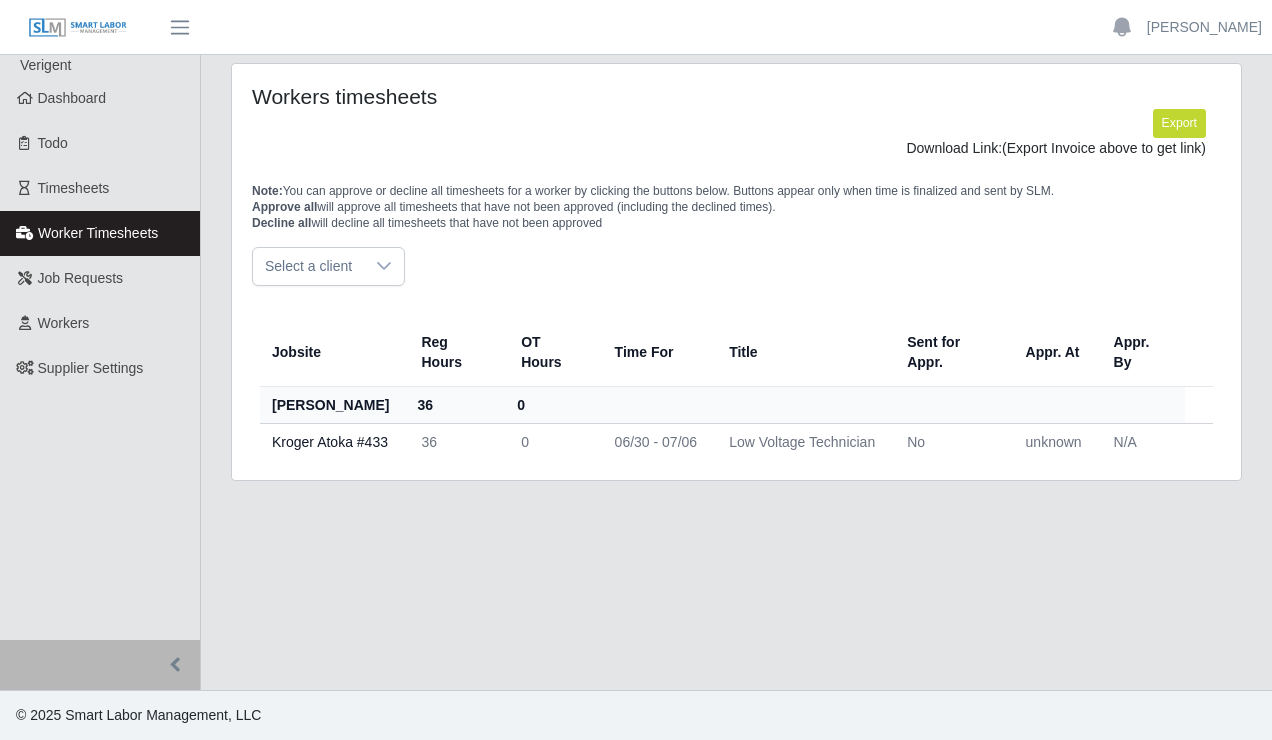 click 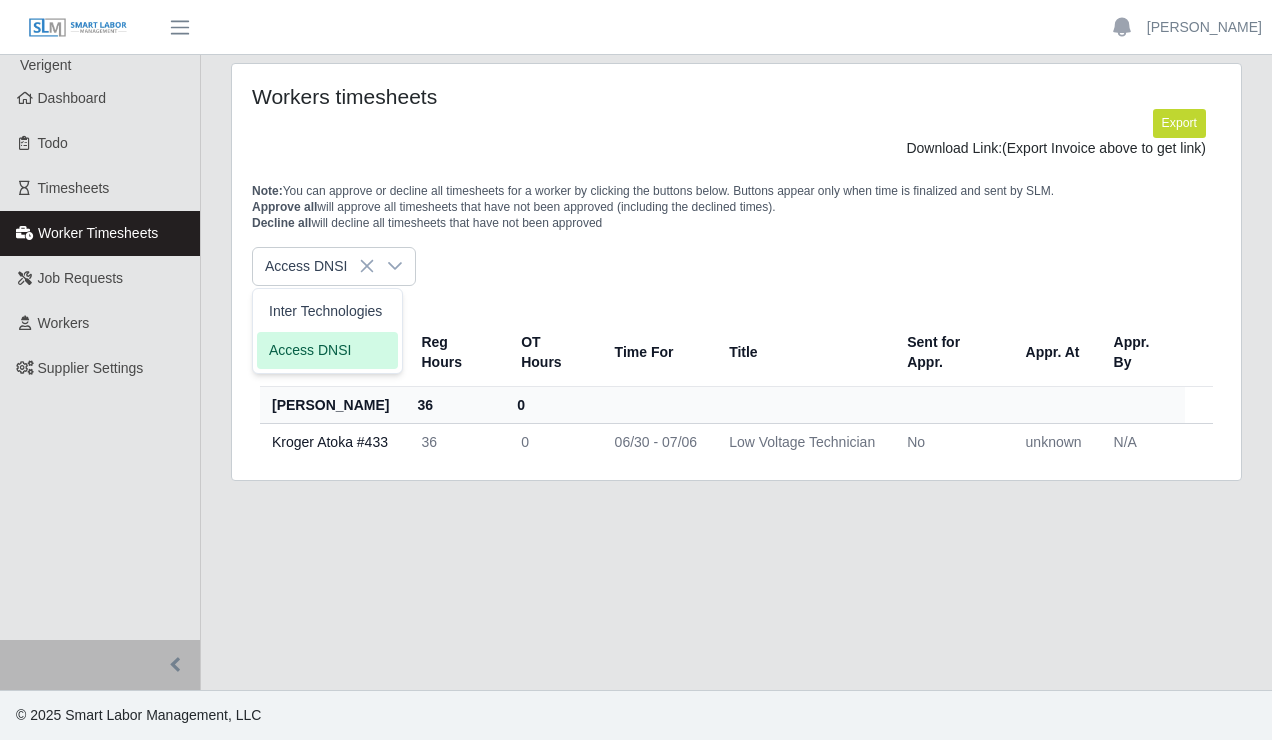 click on "Access DNSI" 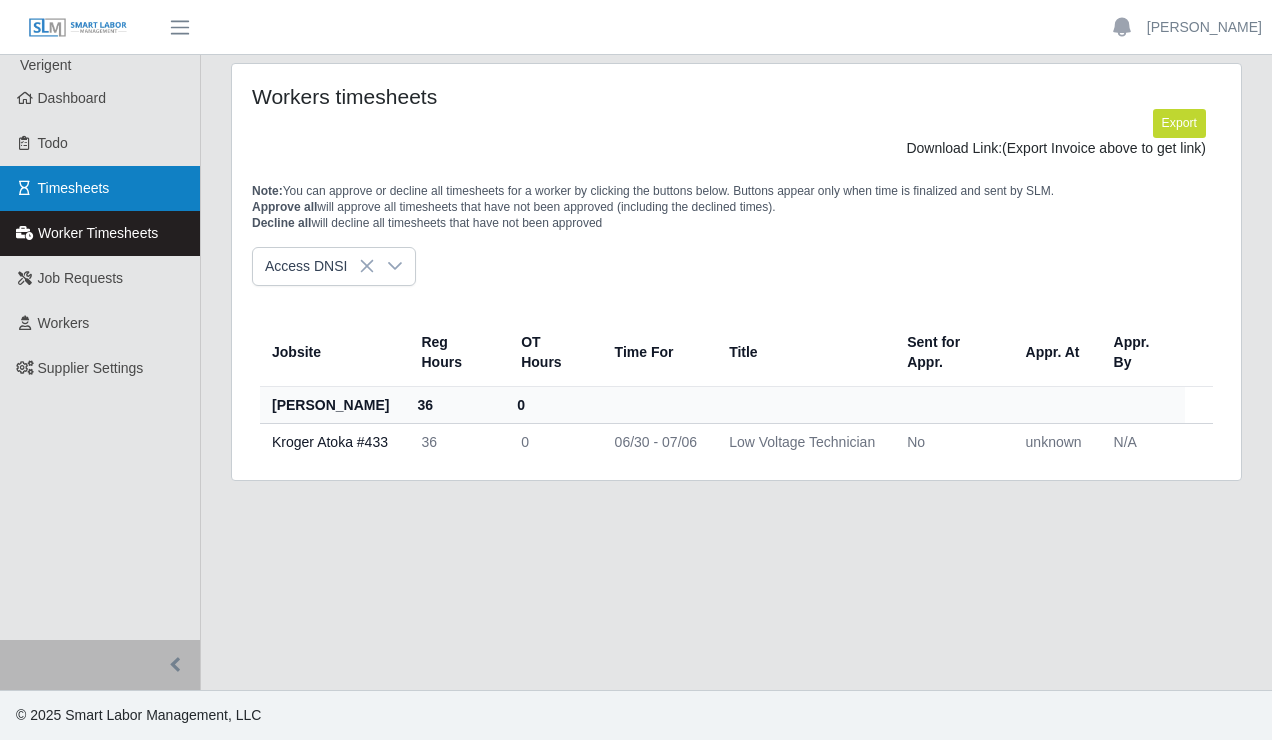 click on "Timesheets" at bounding box center [74, 188] 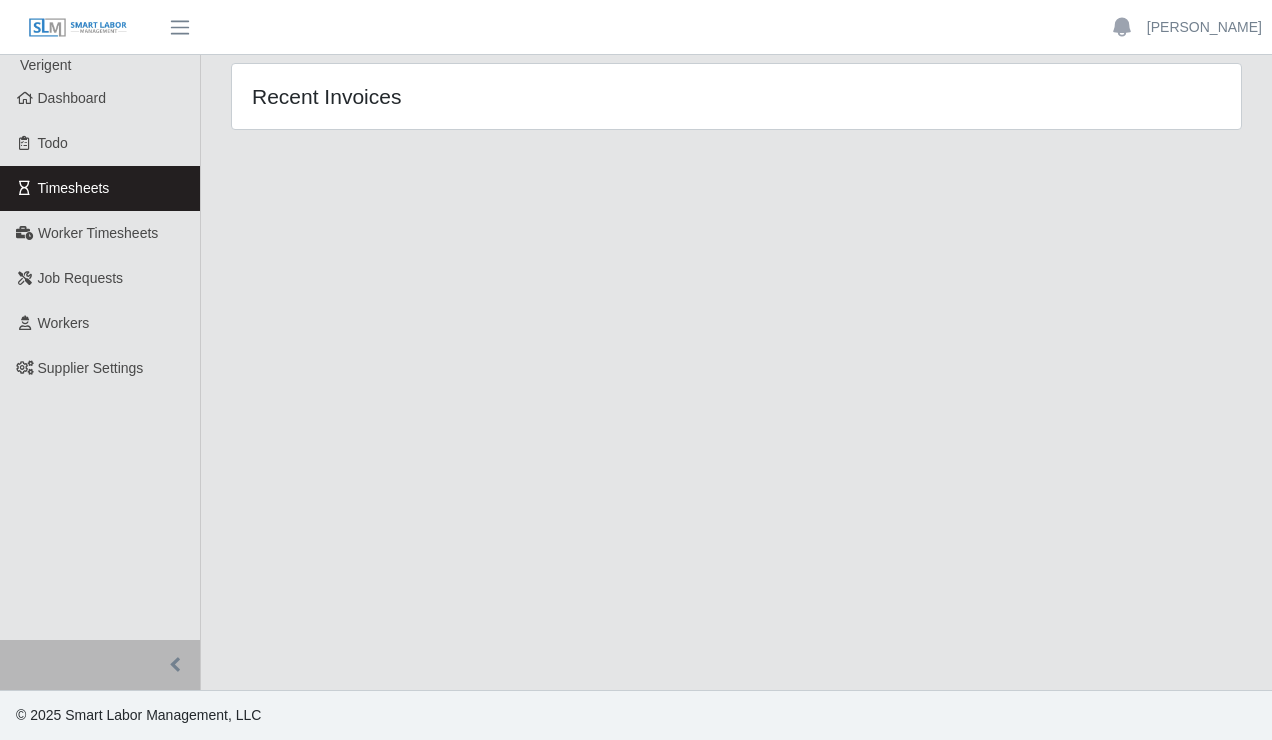 scroll, scrollTop: 0, scrollLeft: 0, axis: both 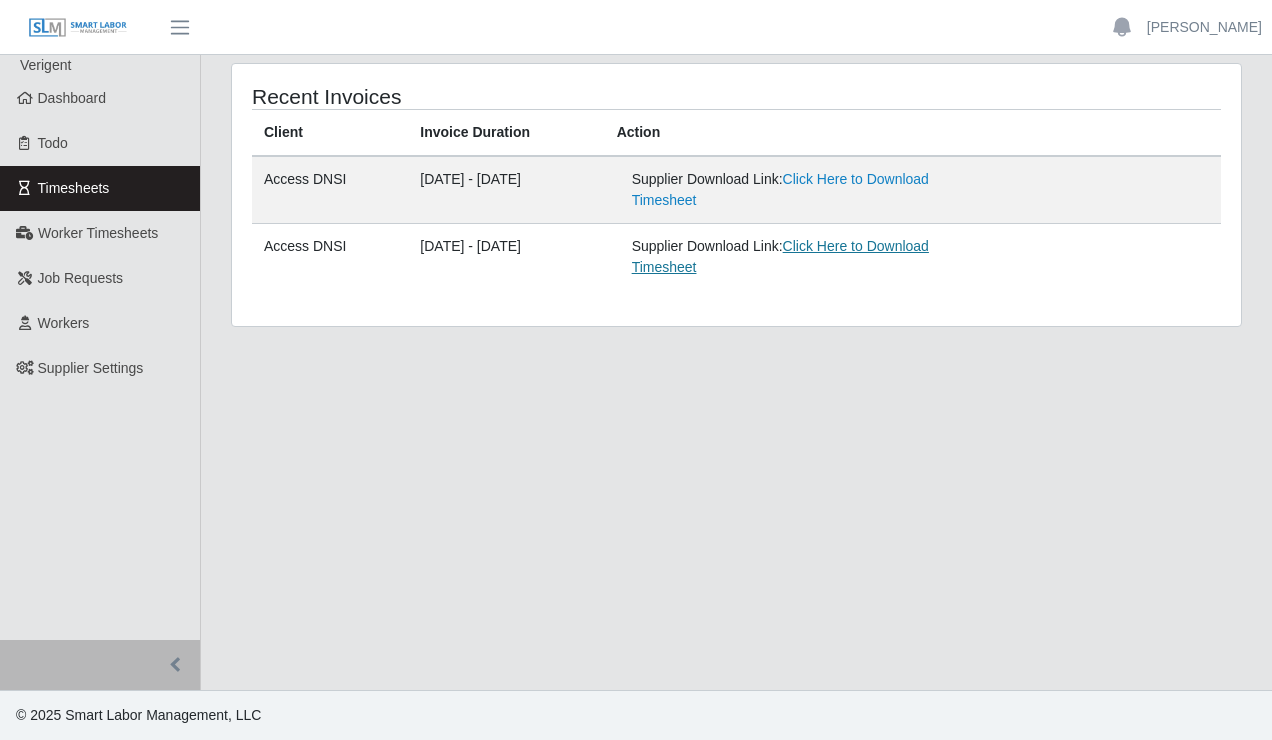 click on "Click Here to Download Timesheet" at bounding box center (780, 256) 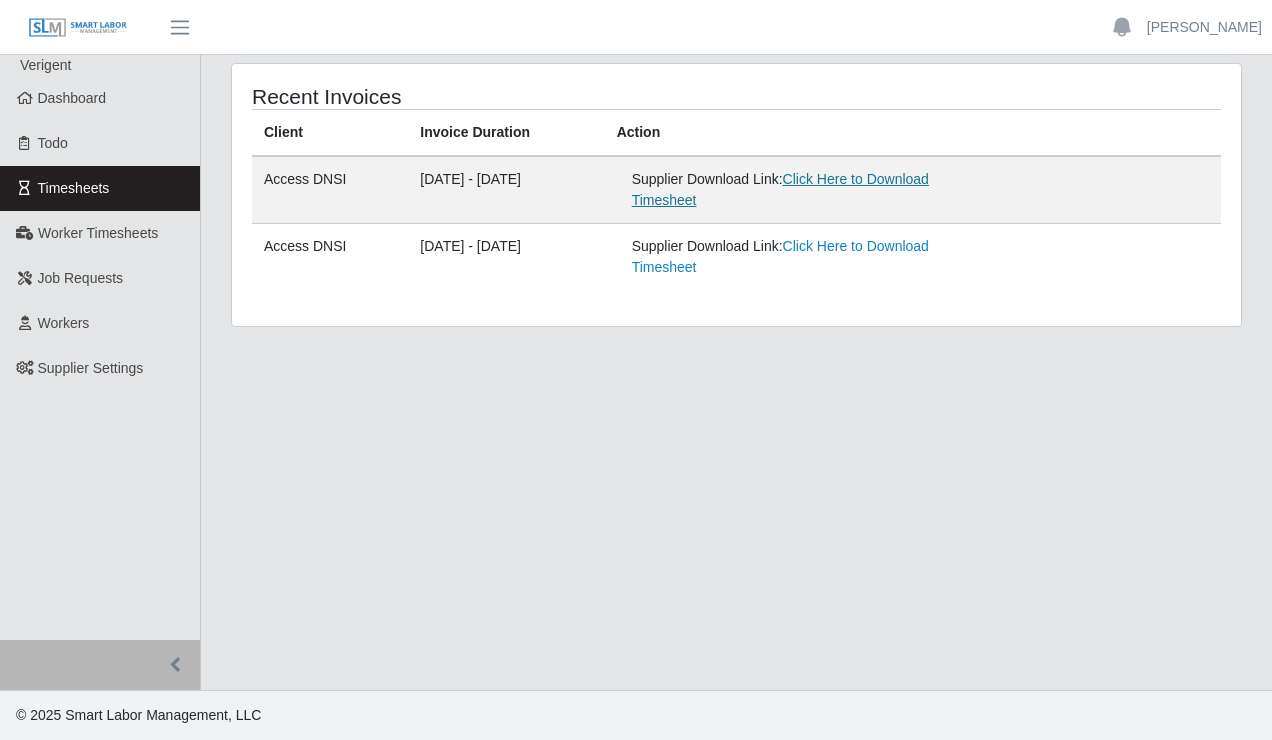 click on "Click Here to Download Timesheet" at bounding box center (780, 189) 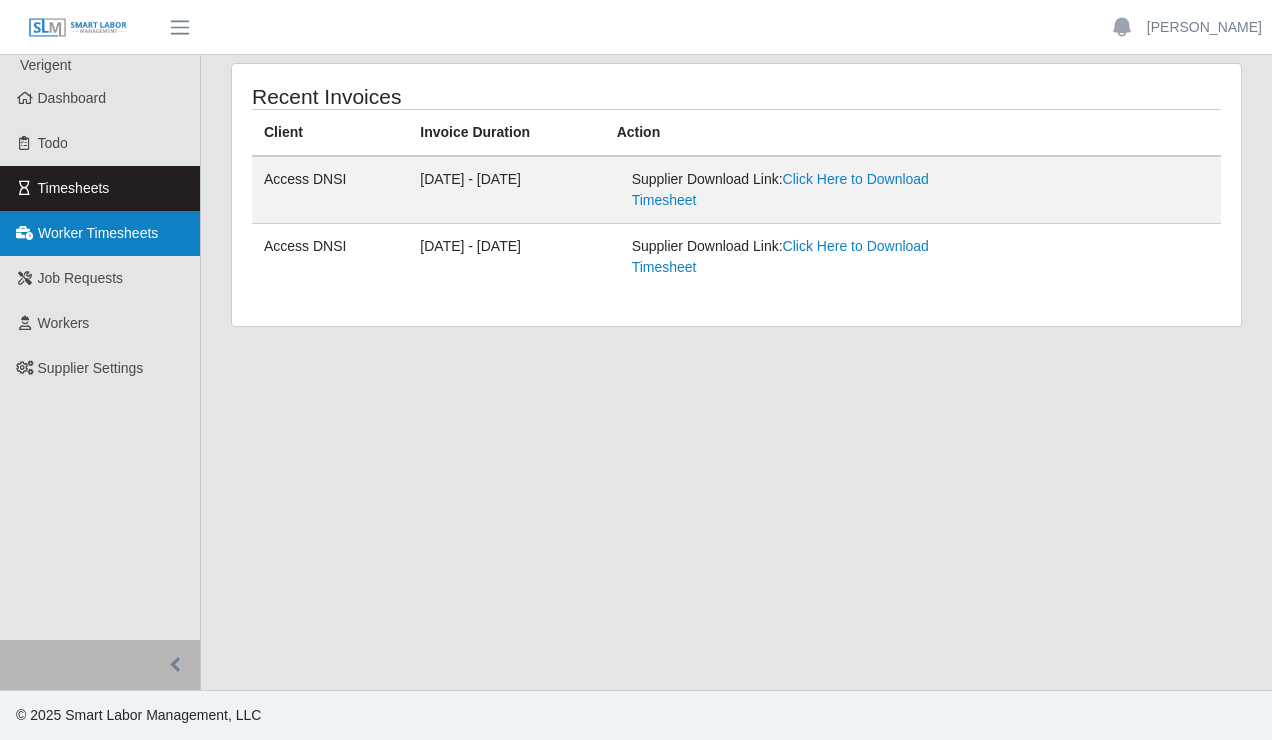 click on "Worker Timesheets" at bounding box center (98, 233) 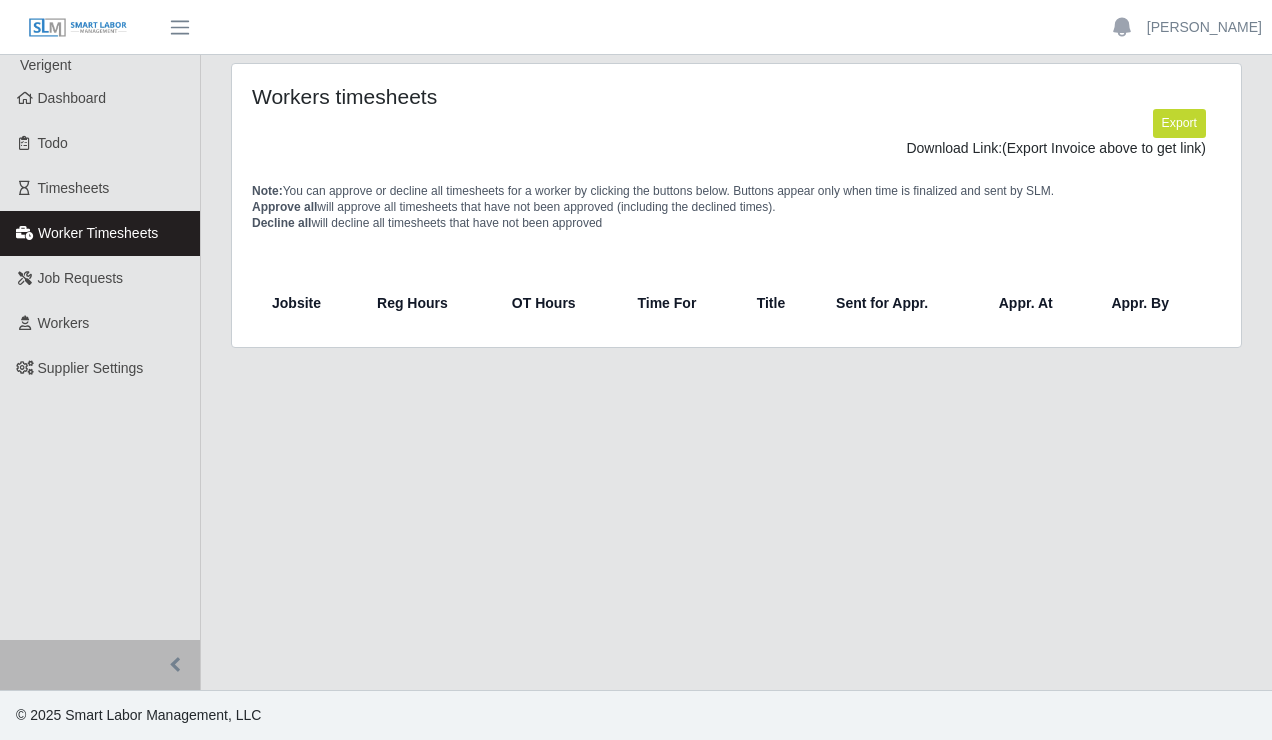scroll, scrollTop: 0, scrollLeft: 0, axis: both 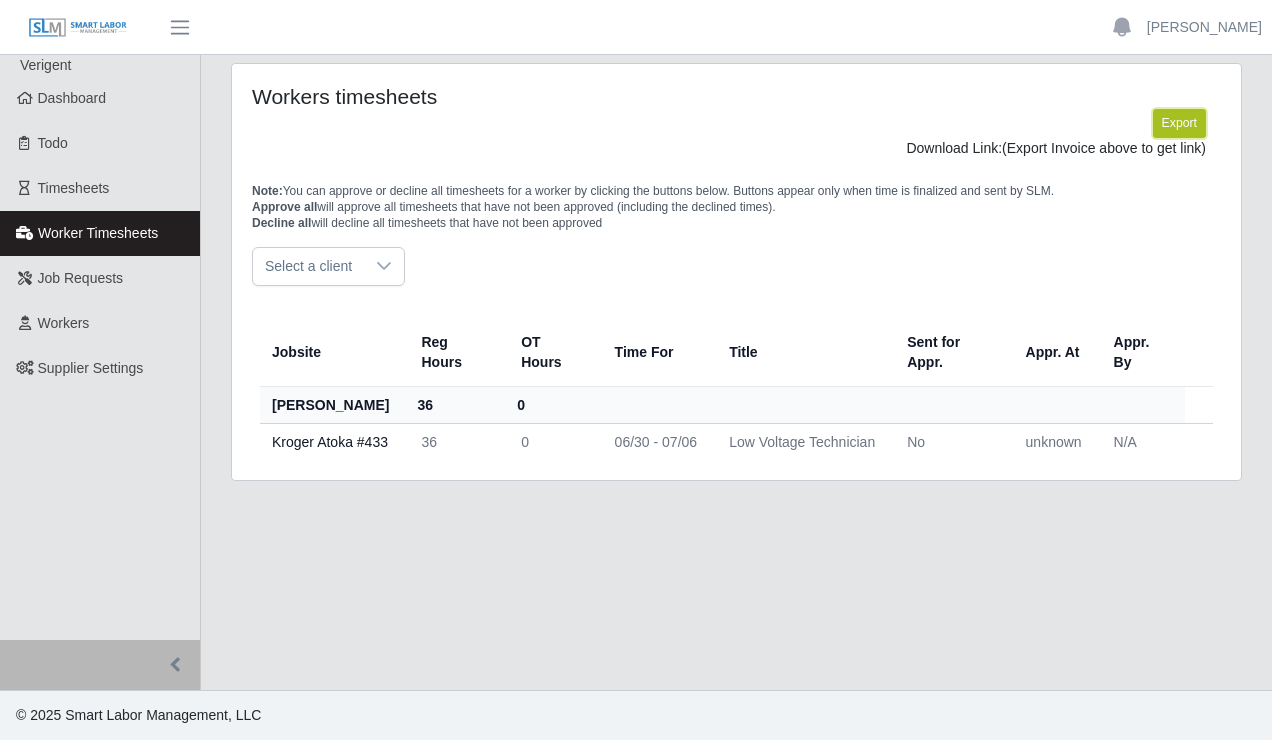 click on "Export" at bounding box center [1179, 123] 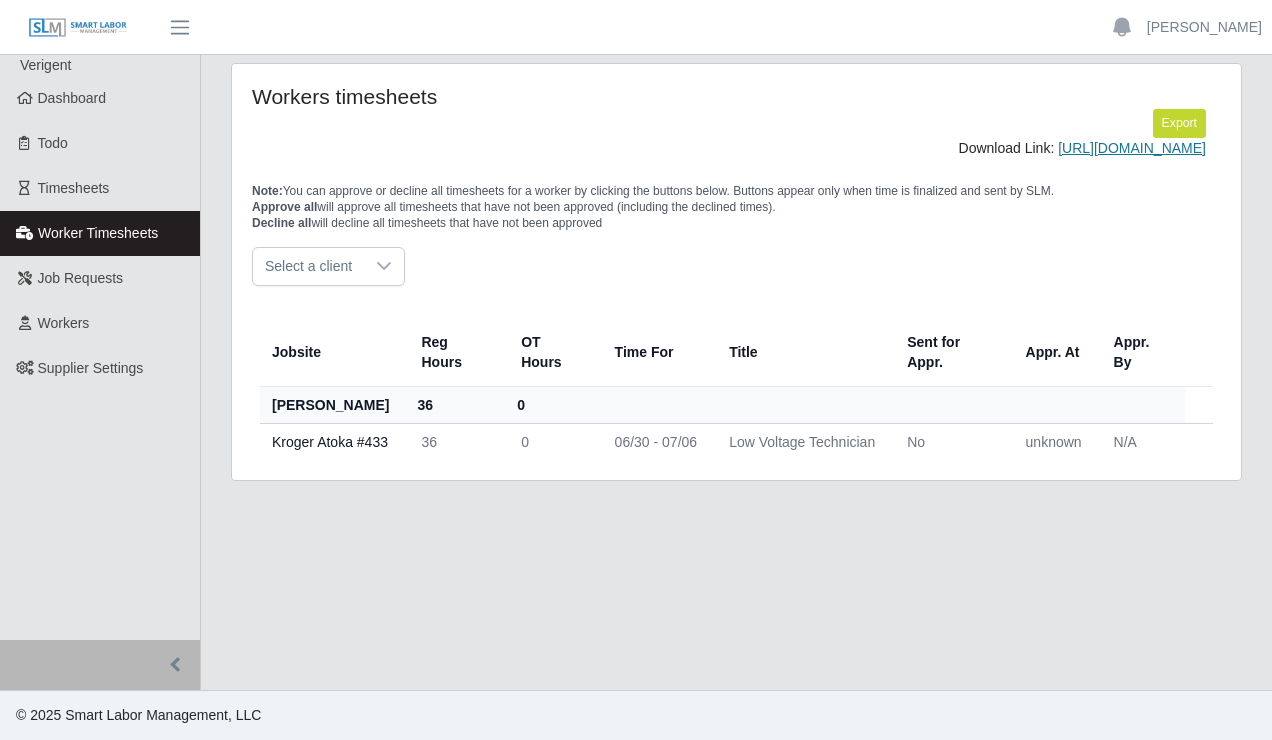 click on "https://sm-slm-prod.s3.amazonaws.com/documents/supplier/121/Supplier%20Worker%20Timesheets_export_2025-07-10%2000%3A00%3A00.xlsx?X-Amz-Content-Sha256=UNSIGNED-PAYLOAD&X-Amz-Algorithm=AWS4-HMAC-SHA256&X-Amz-Credential=AKIA4DCZOSG5D4SAEMG6%2F20250710%2Fus-east-1%2Fs3%2Faws4_request&X-Amz-Date=20250710T215450Z&X-Amz-SignedHeaders=host&X-Amz-Expires=900&X-Amz-Signature=b6d22d3c2fa207eb1b258db61a2ca4cec76e48c94b5be695dcc8118e9480a711" at bounding box center (1132, 148) 